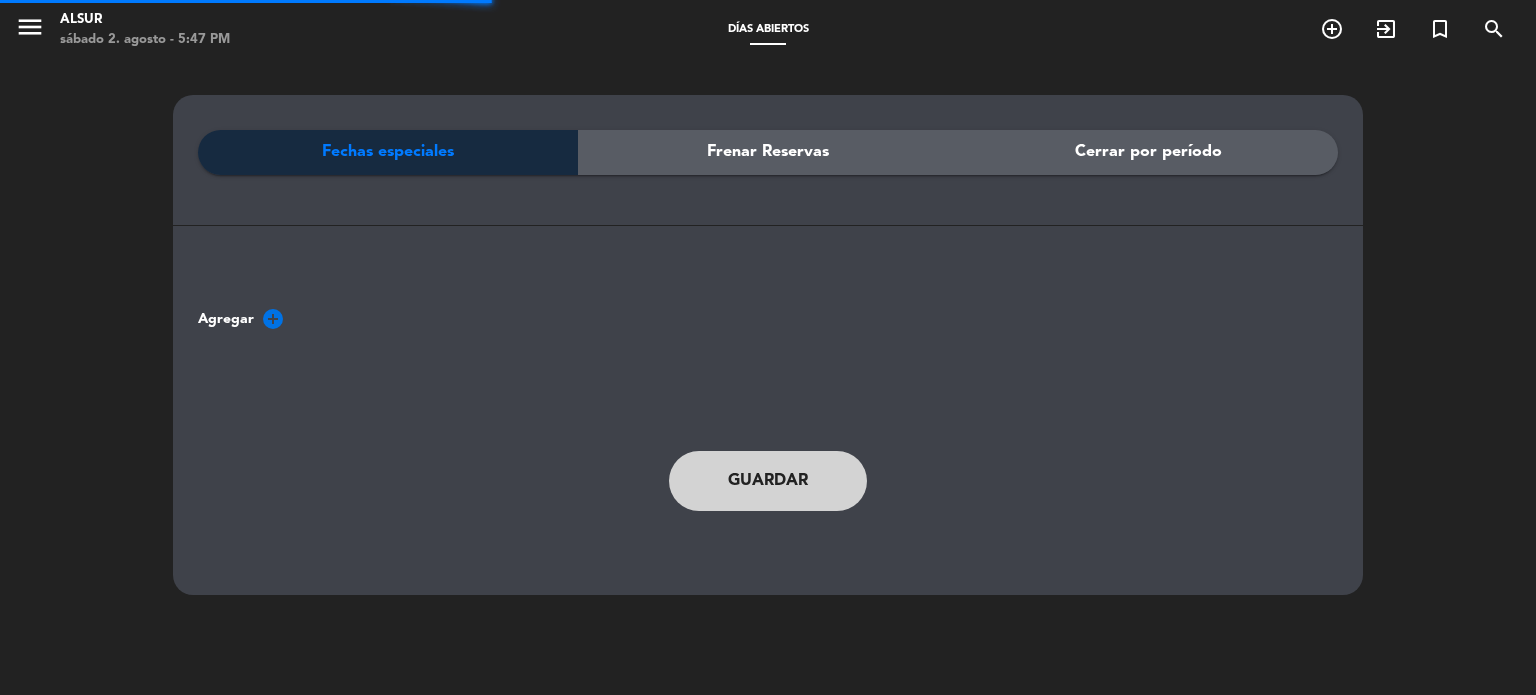 scroll, scrollTop: 0, scrollLeft: 0, axis: both 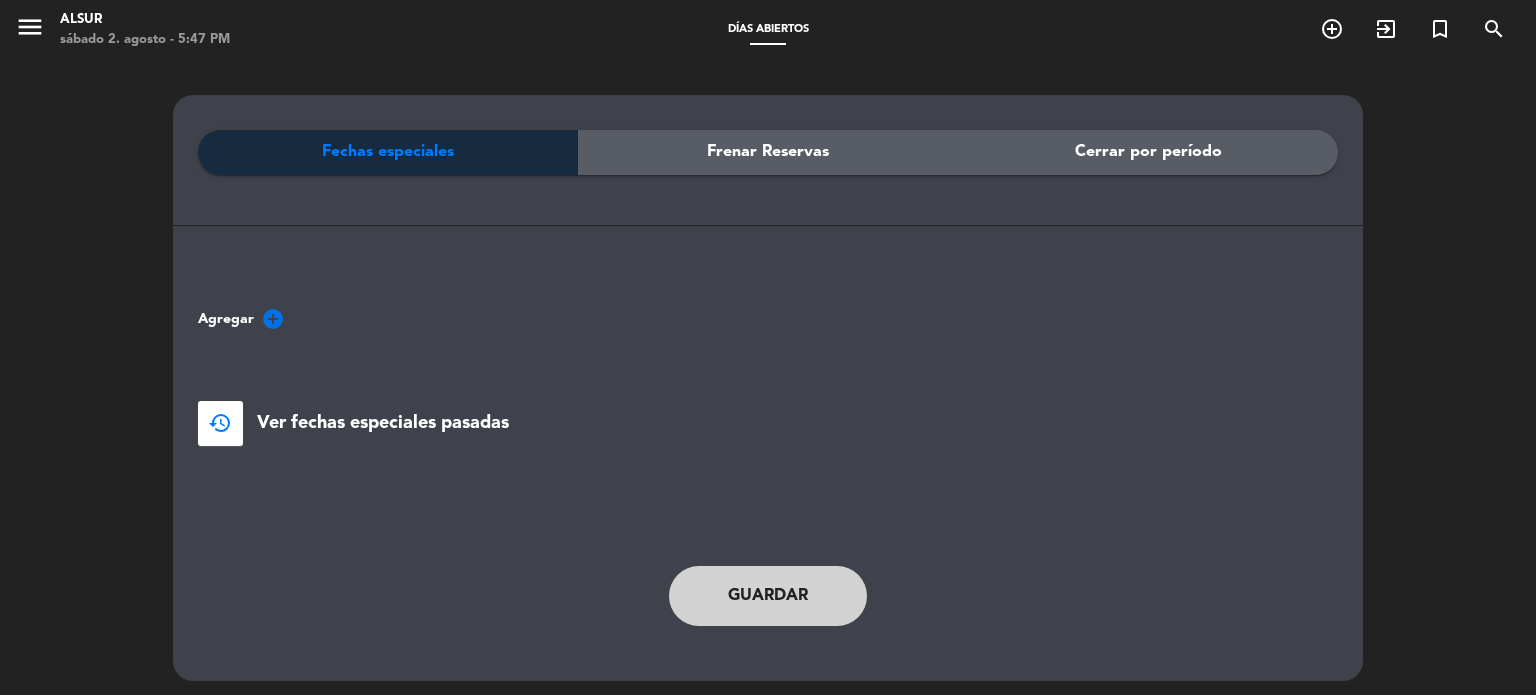 drag, startPoint x: 114, startPoint y: 35, endPoint x: 0, endPoint y: 24, distance: 114.52947 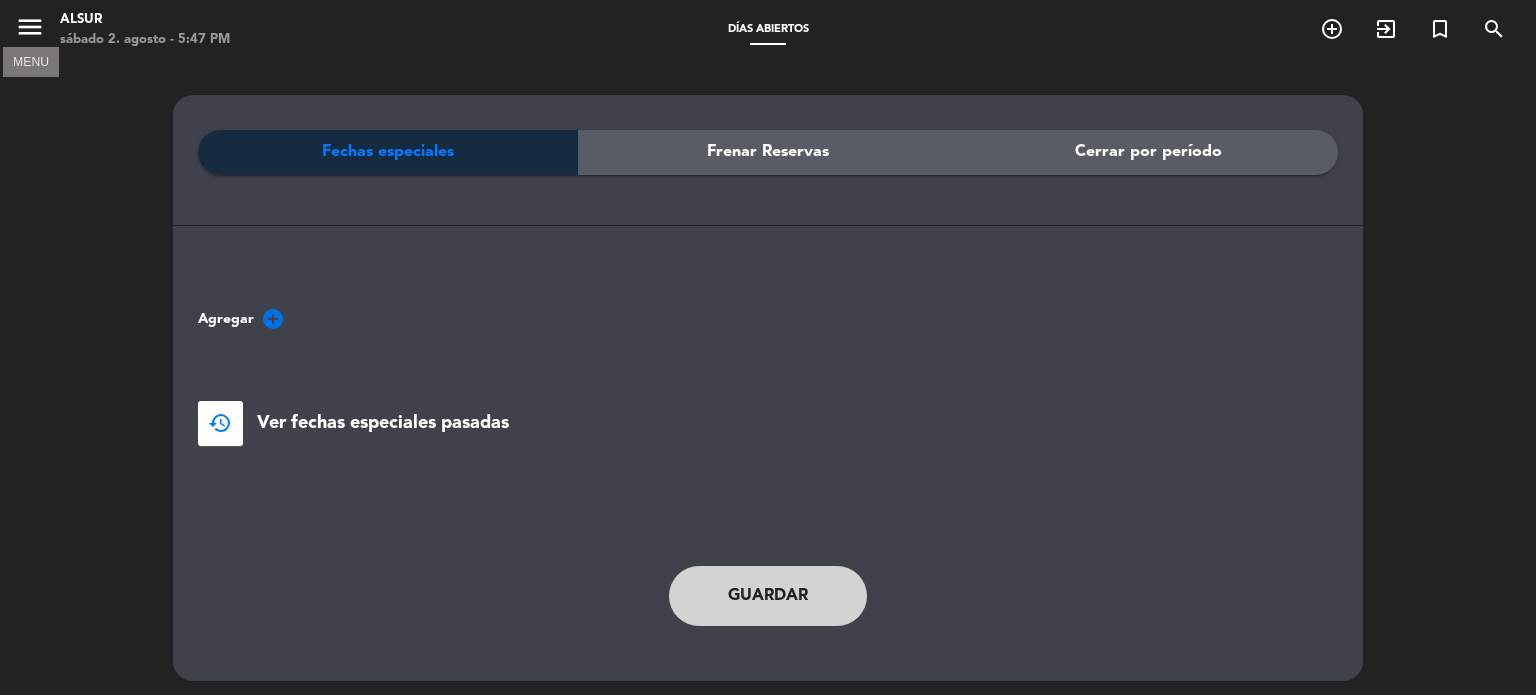 click on "menu" at bounding box center [30, 27] 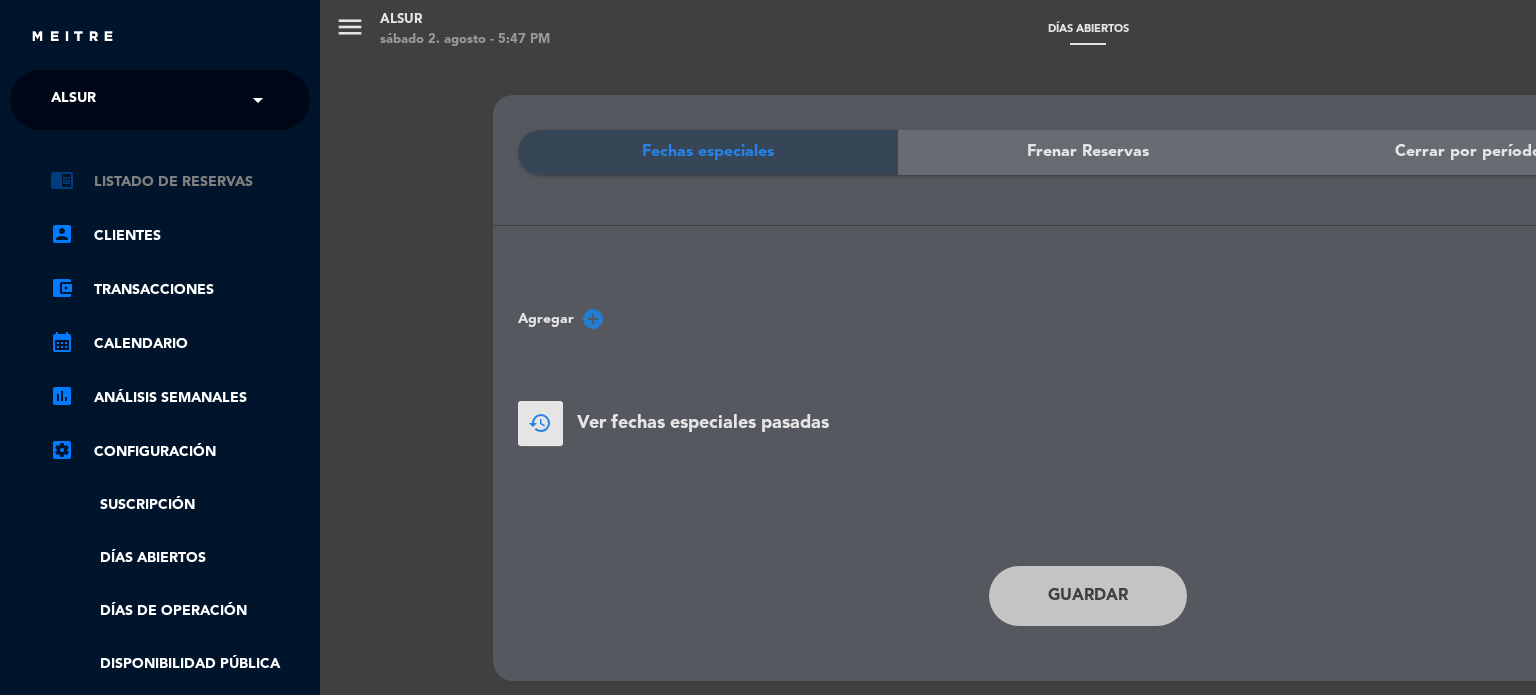 click on "chrome_reader_mode   Listado de Reservas" 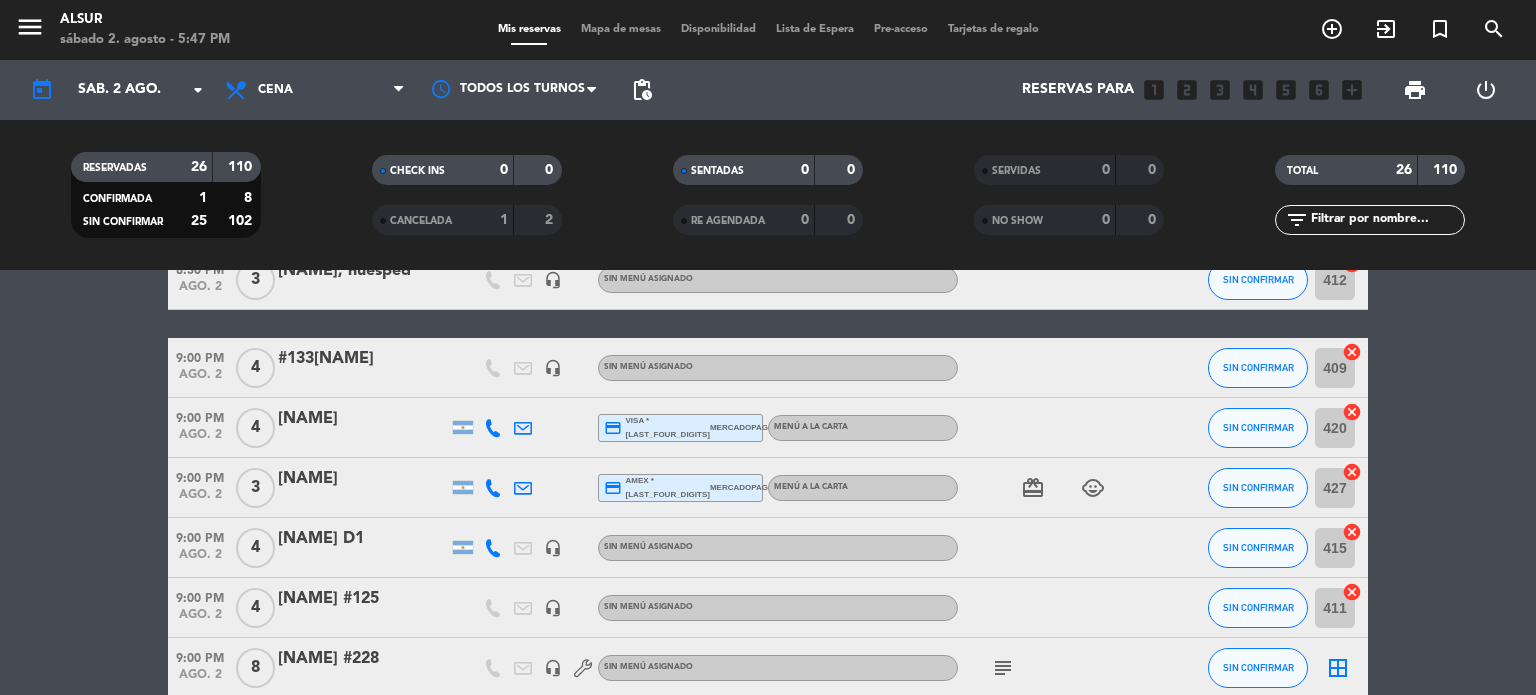 scroll, scrollTop: 600, scrollLeft: 0, axis: vertical 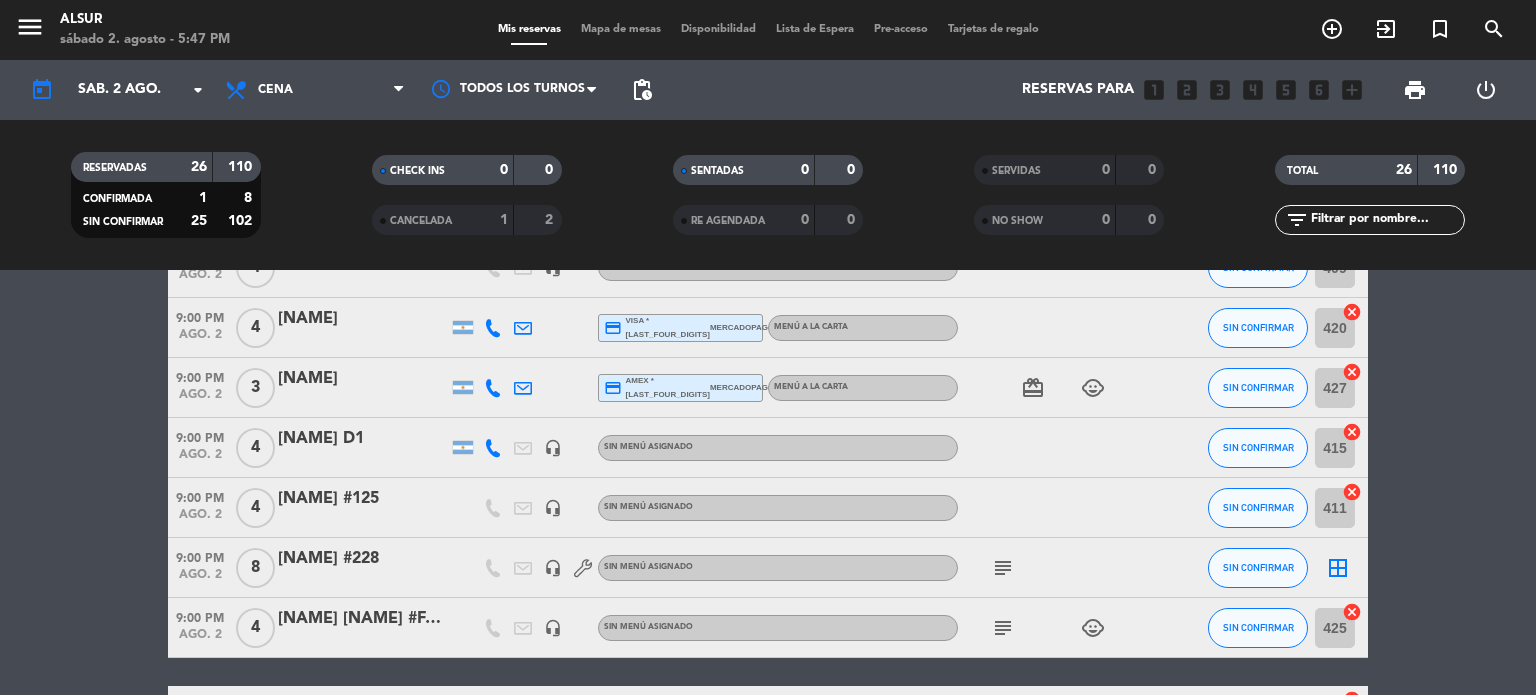 click on "[NAME] #125" 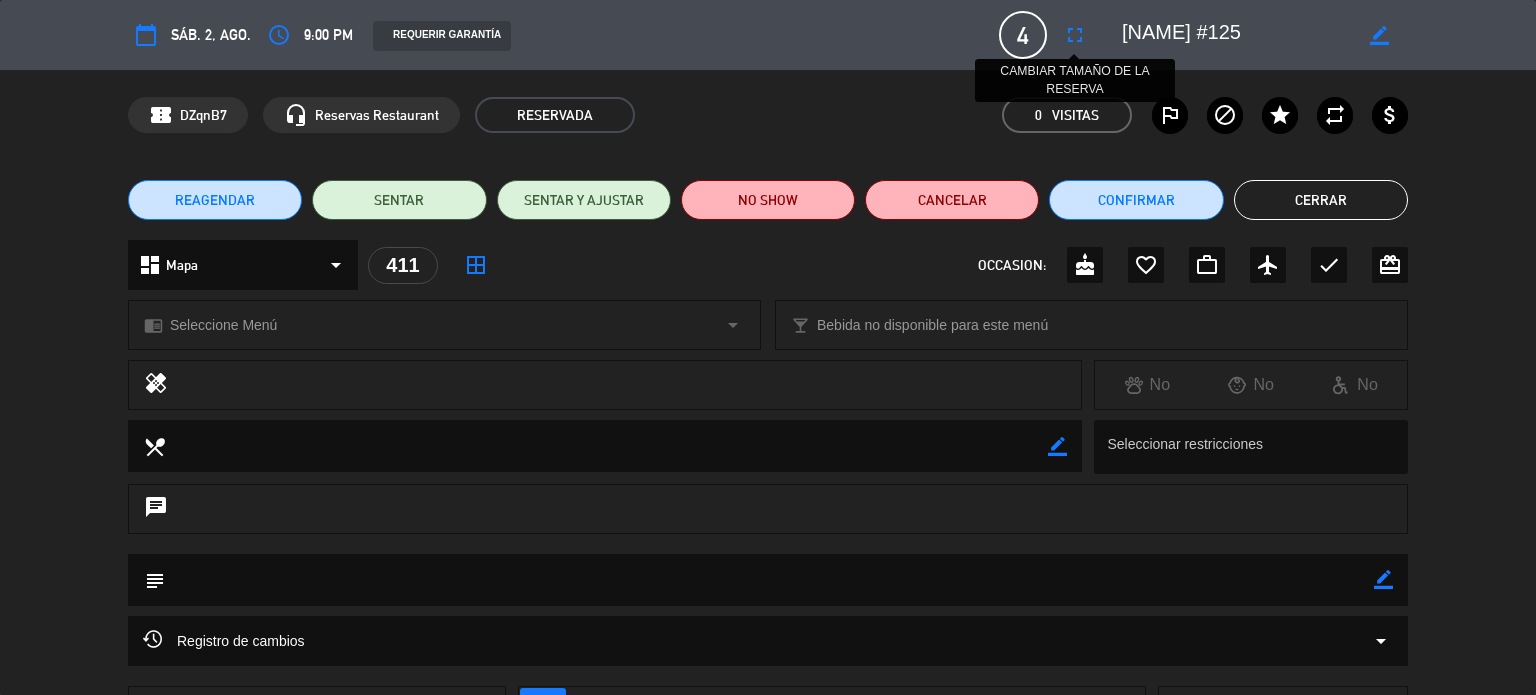 click on "fullscreen" at bounding box center (1075, 35) 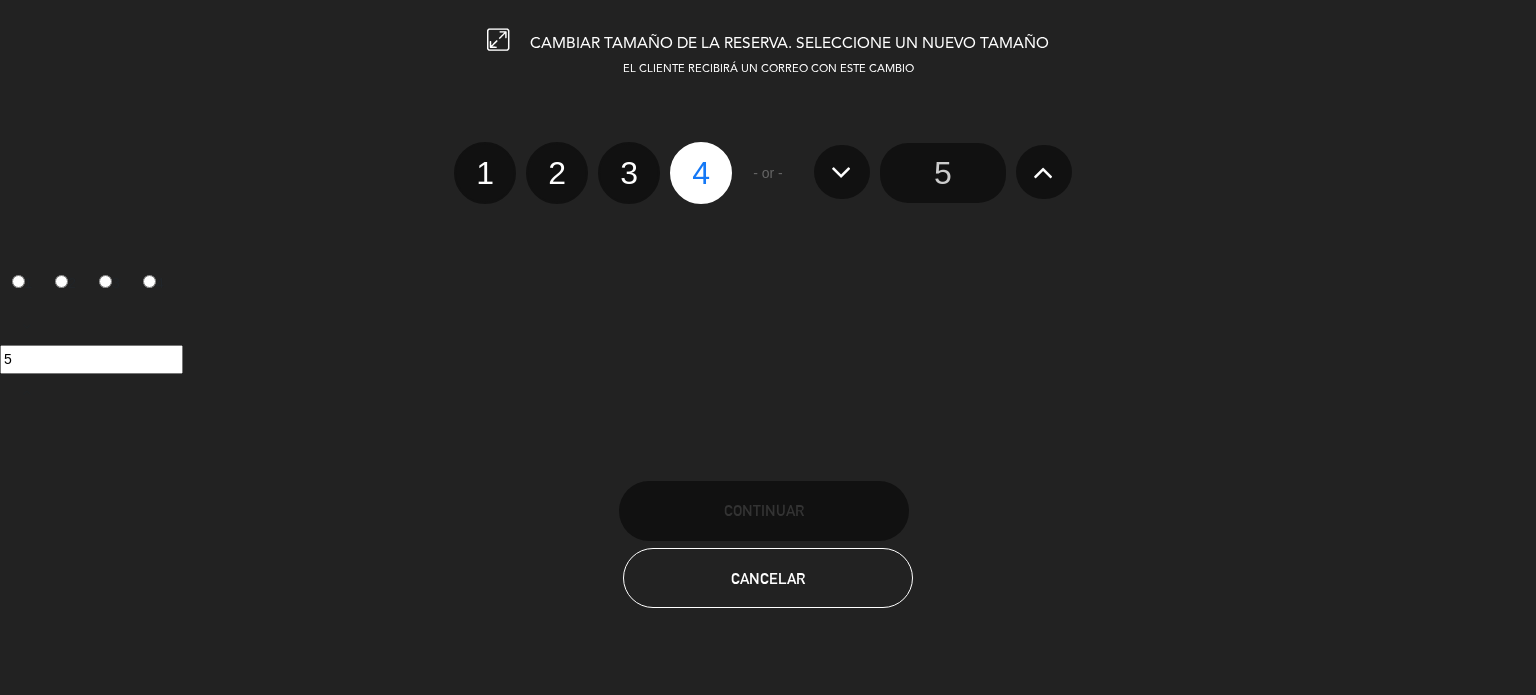 click 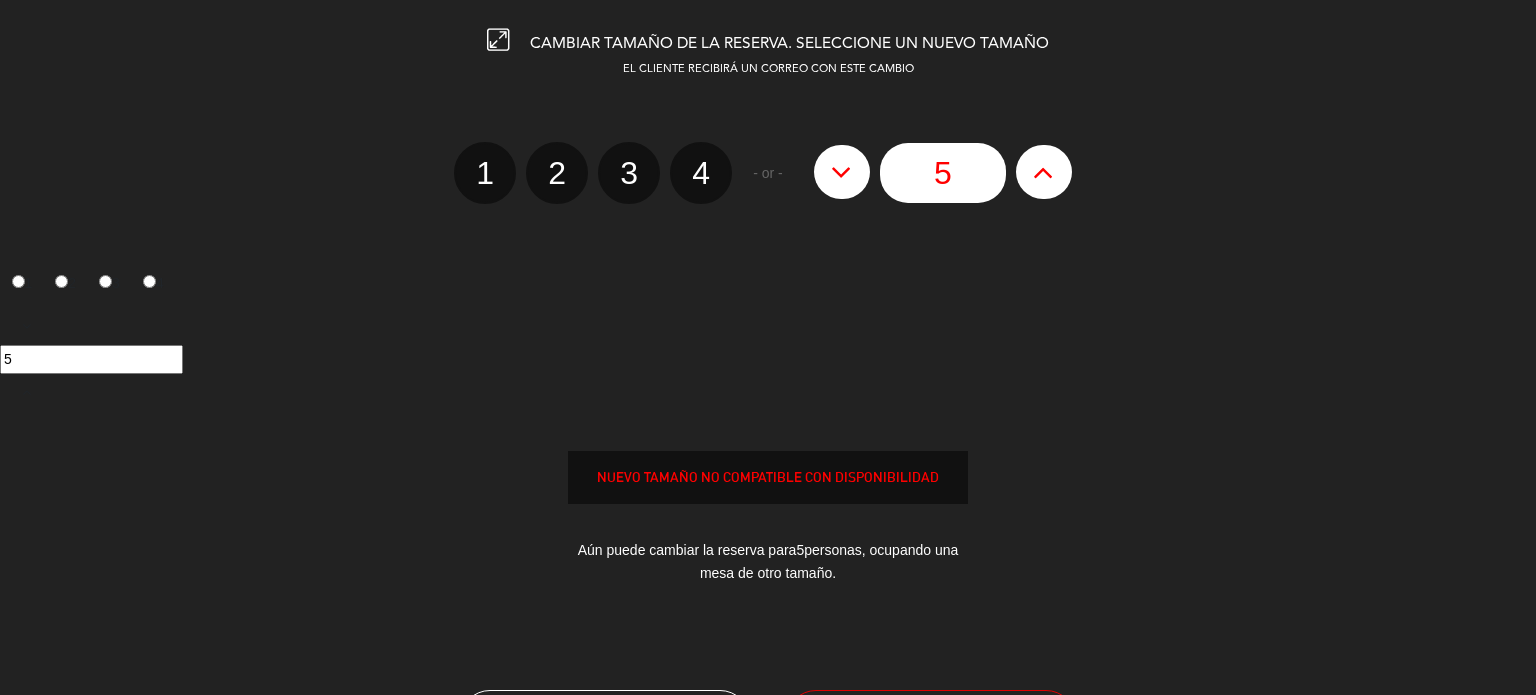click 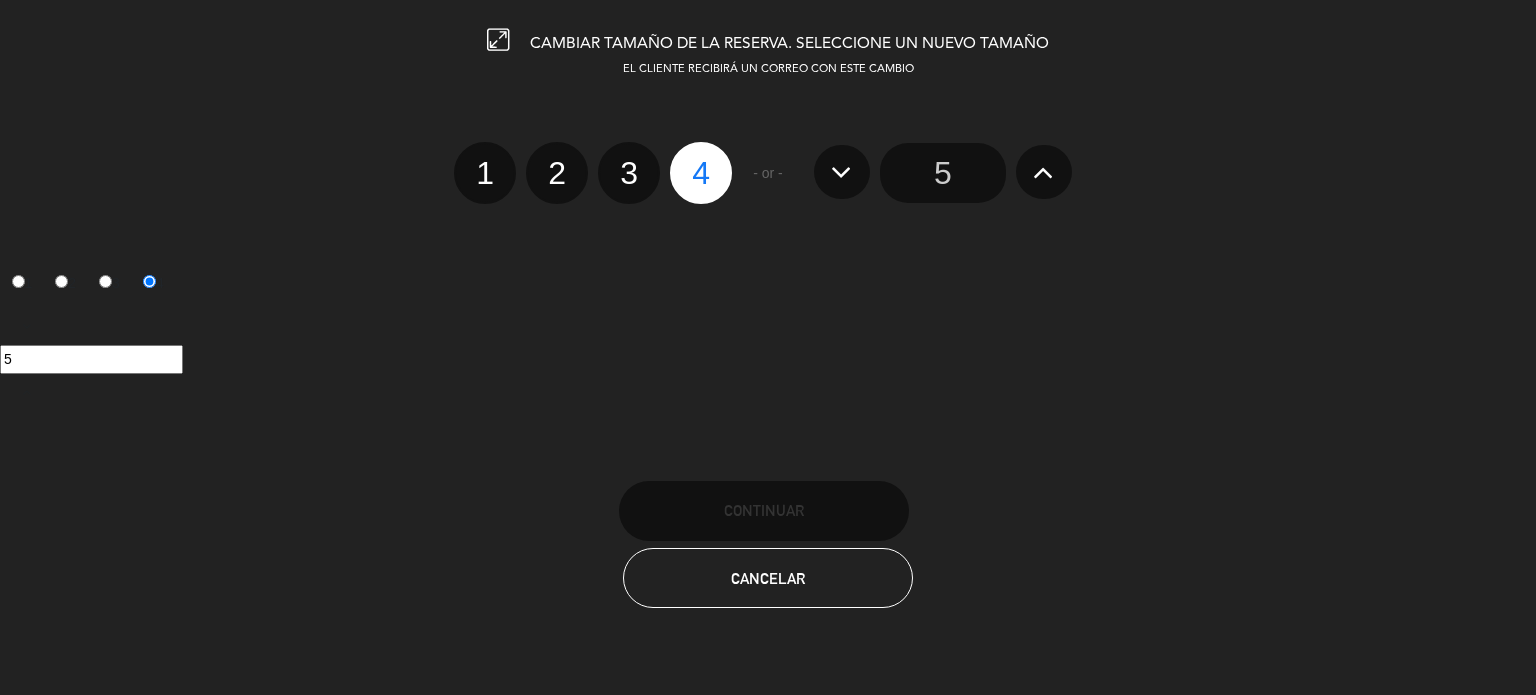 click 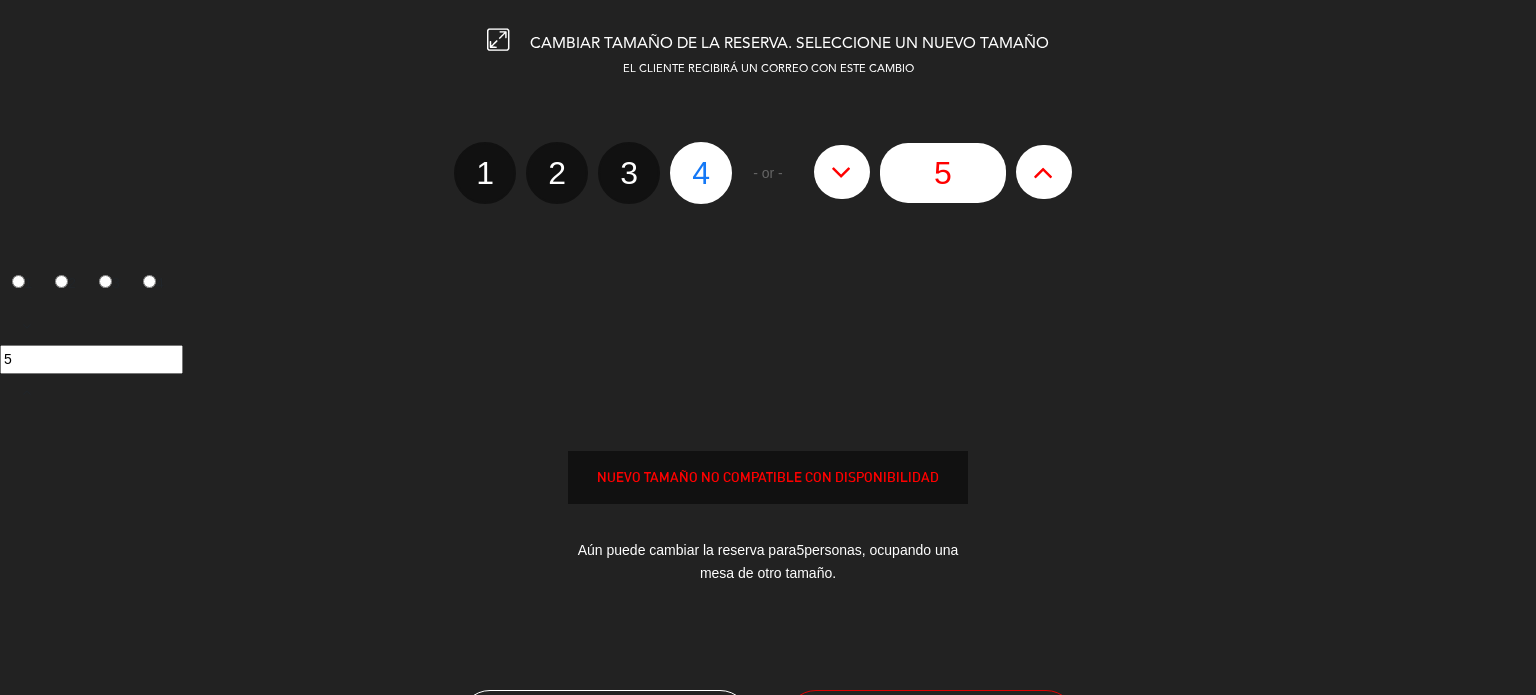 click on "1   2   3   4   - or -  5" 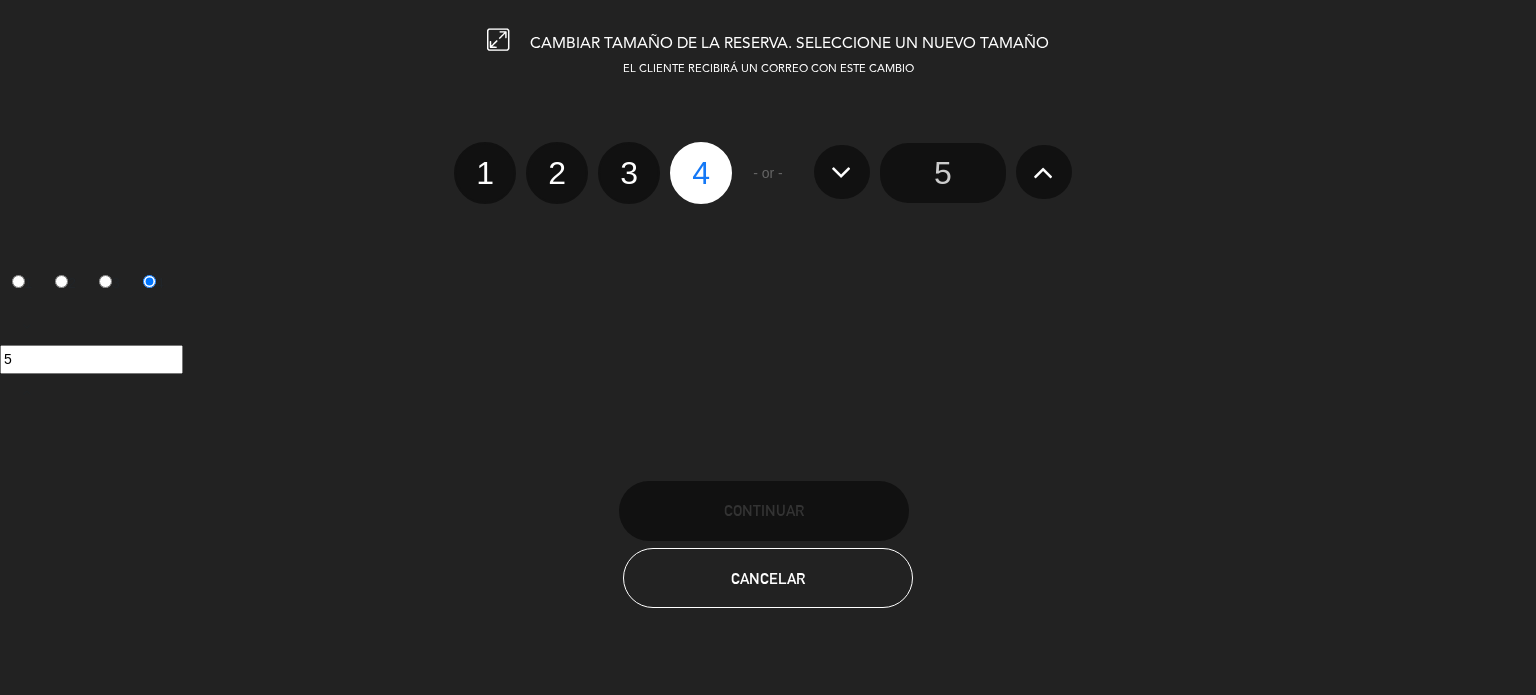click 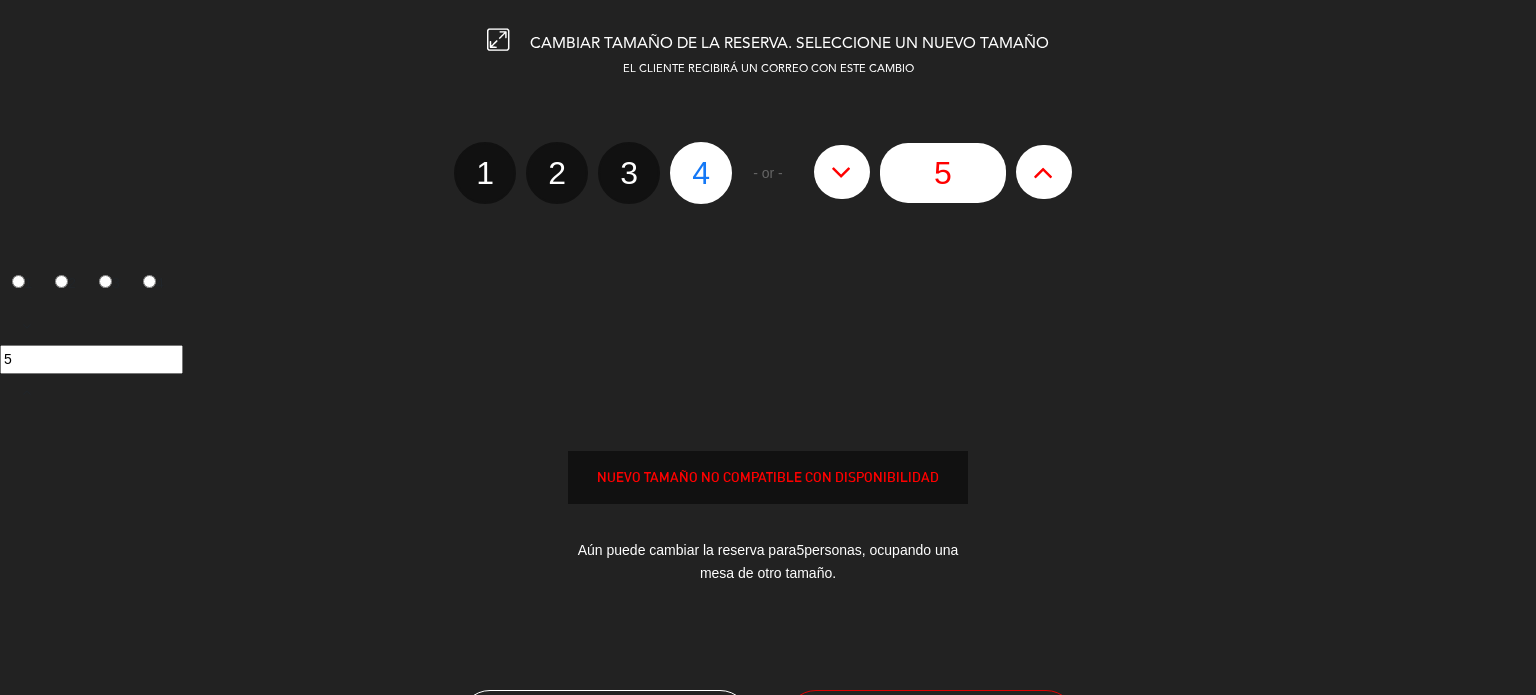 click 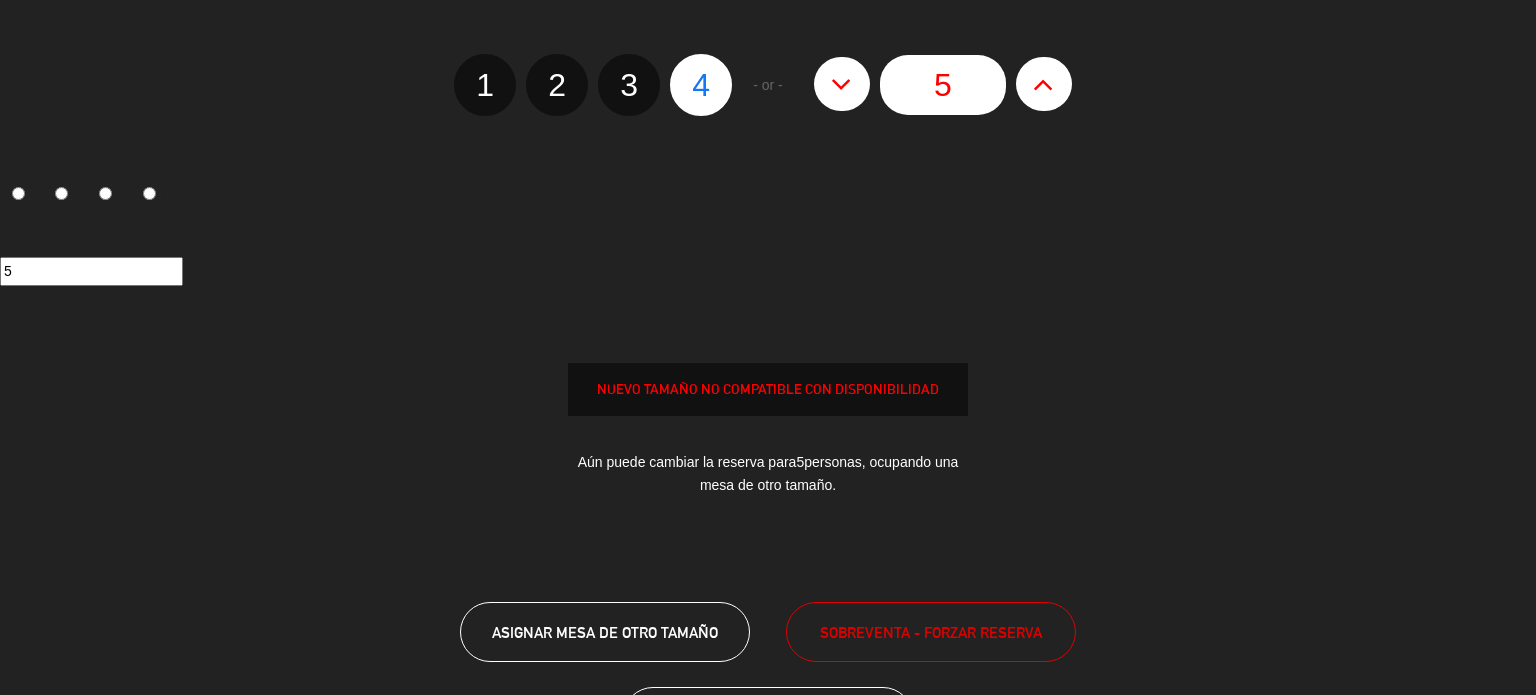scroll, scrollTop: 180, scrollLeft: 0, axis: vertical 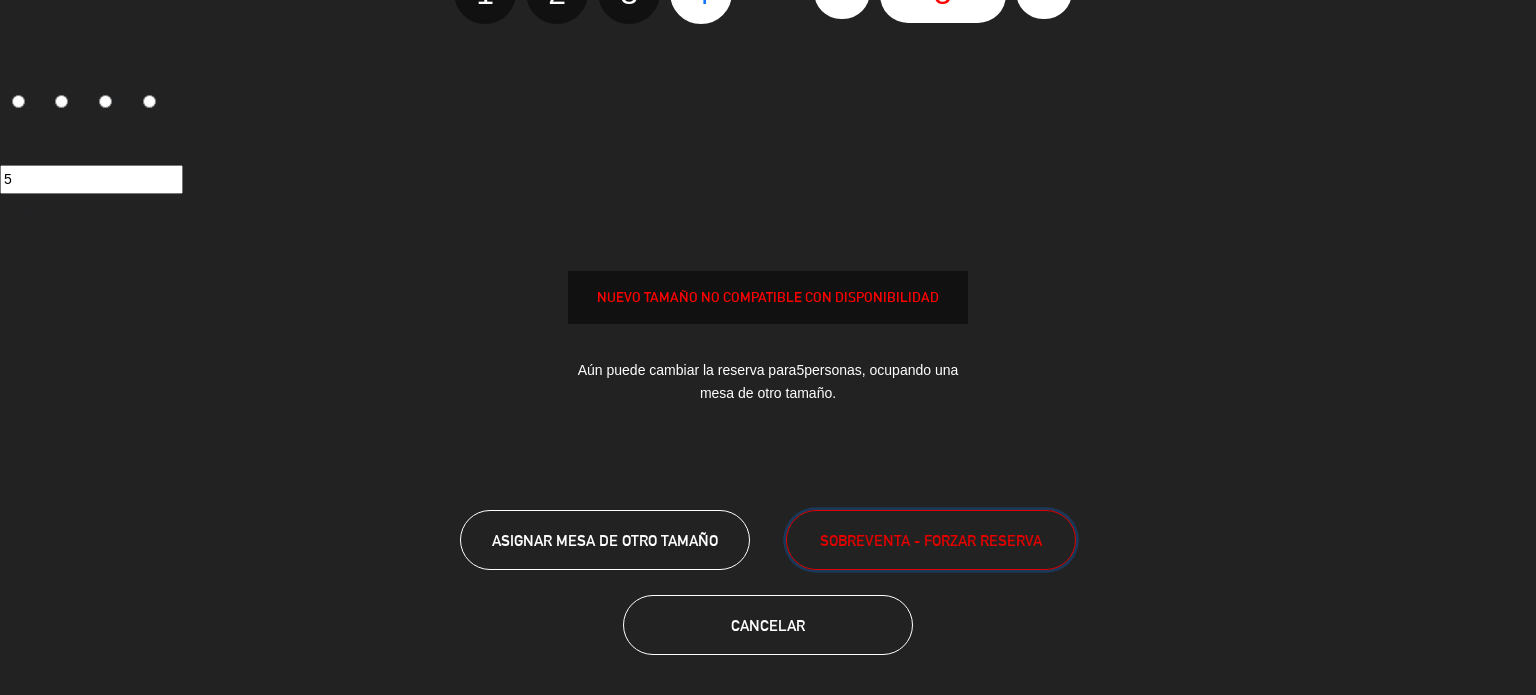 drag, startPoint x: 992, startPoint y: 536, endPoint x: 993, endPoint y: 515, distance: 21.023796 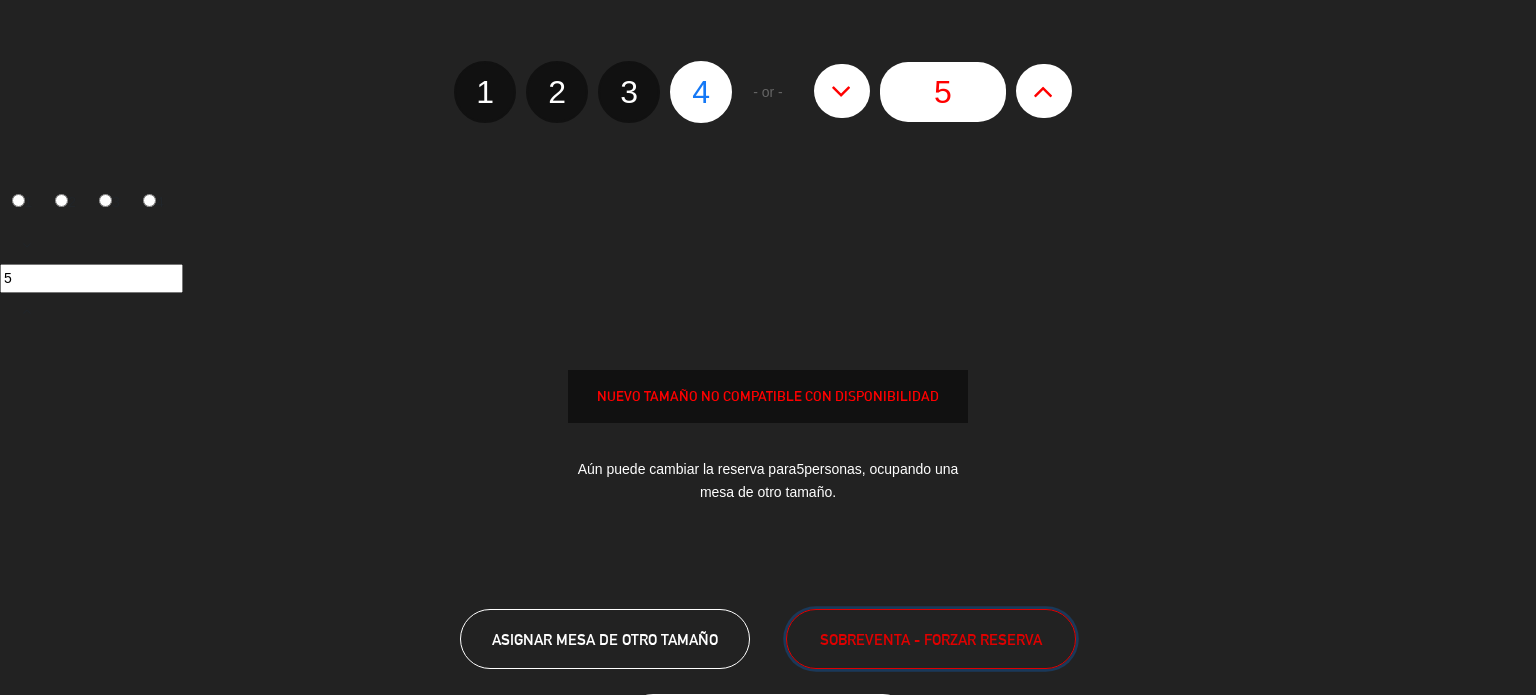 scroll, scrollTop: 0, scrollLeft: 0, axis: both 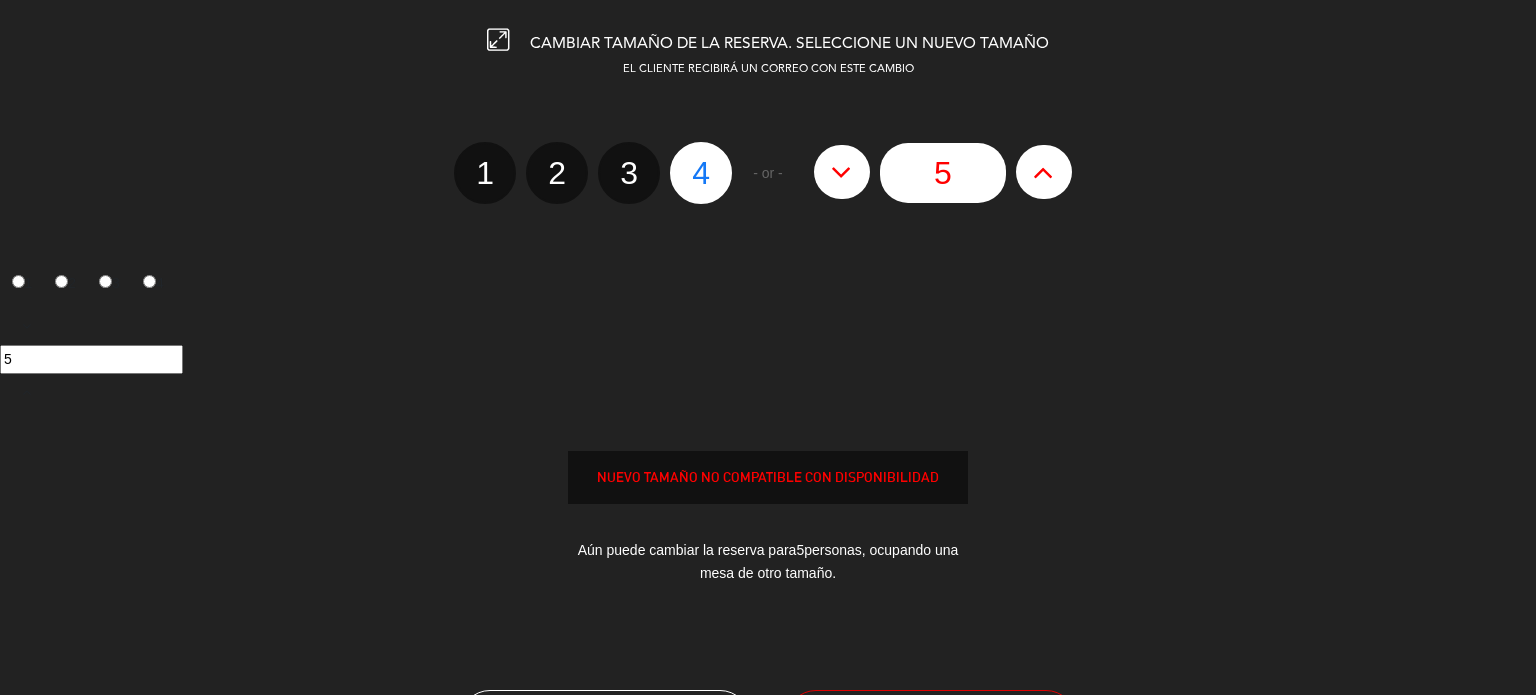 click 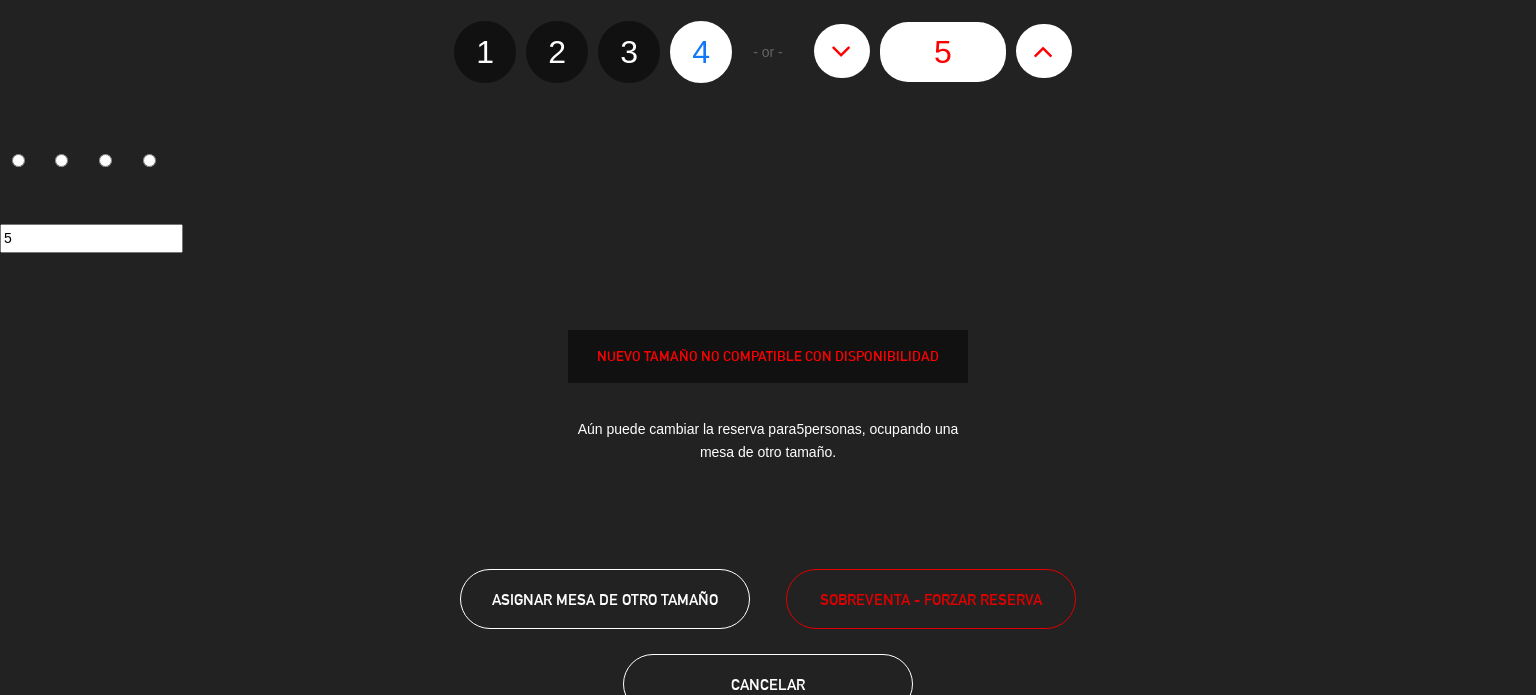 scroll, scrollTop: 180, scrollLeft: 0, axis: vertical 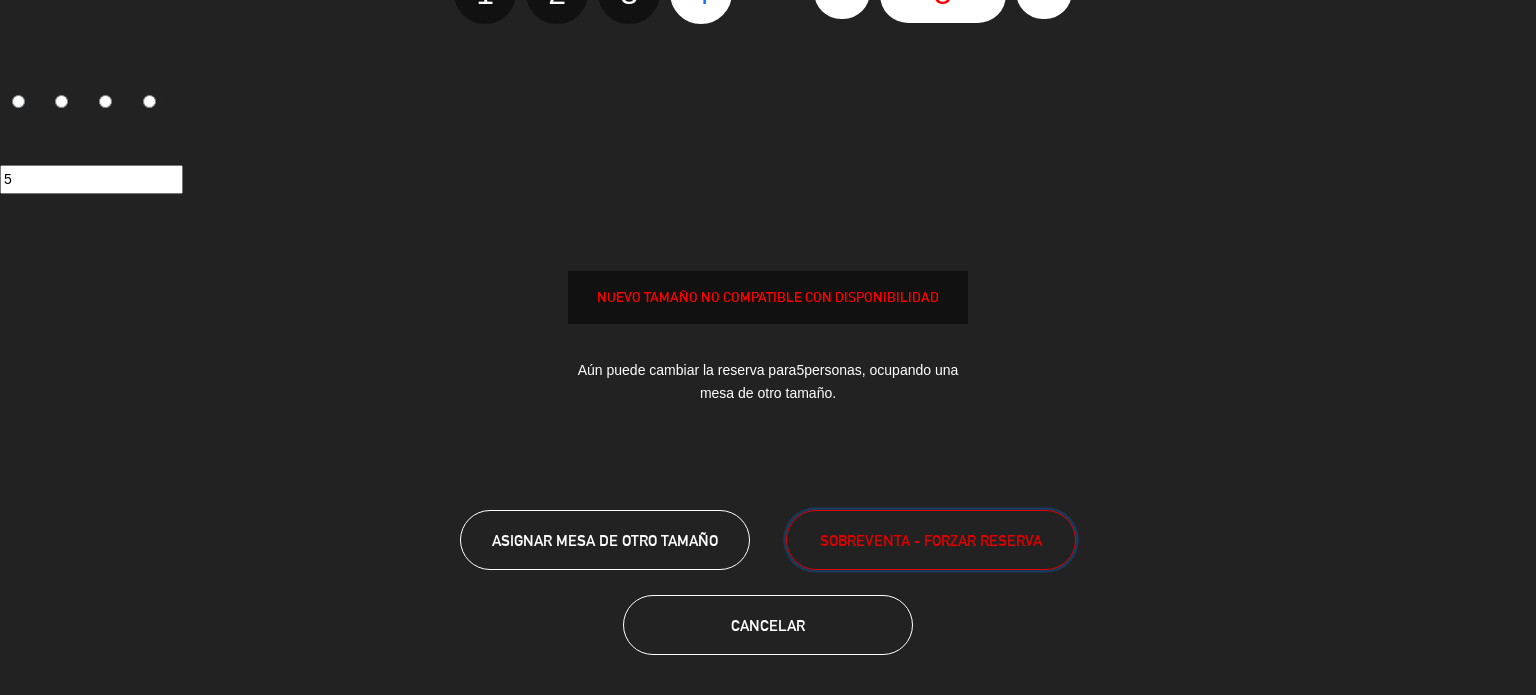 click on "SOBREVENTA - FORZAR RESERVA" at bounding box center (931, 540) 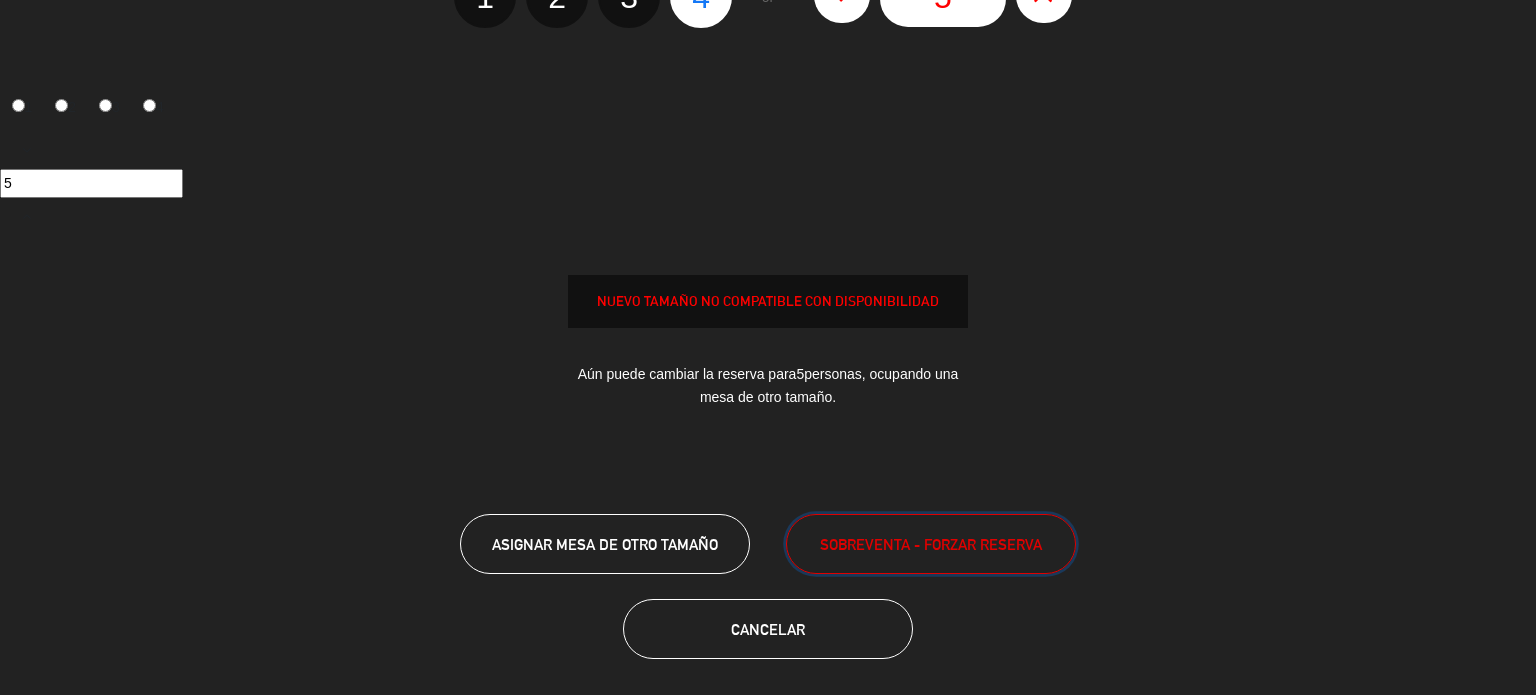 scroll, scrollTop: 180, scrollLeft: 0, axis: vertical 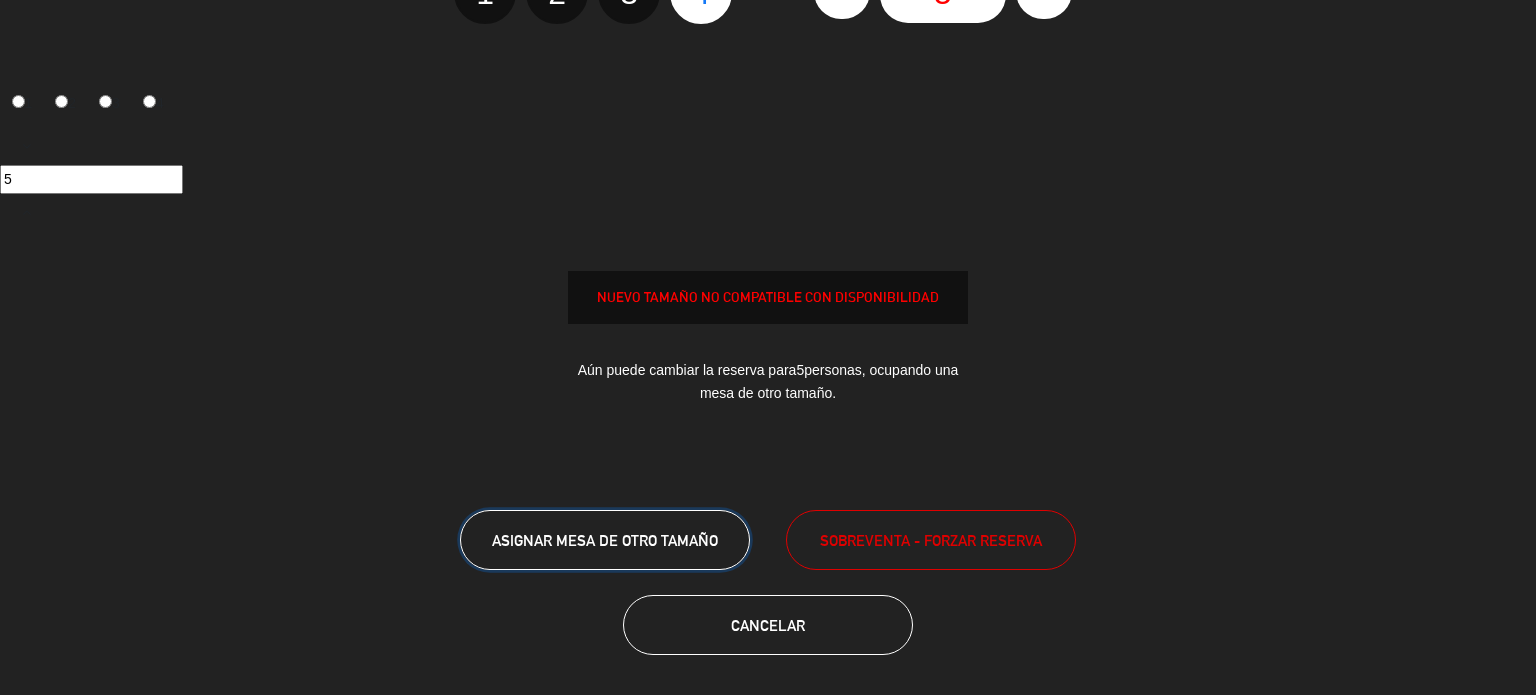 click on "ASIGNAR MESA DE OTRO TAMAÑO" at bounding box center (605, 540) 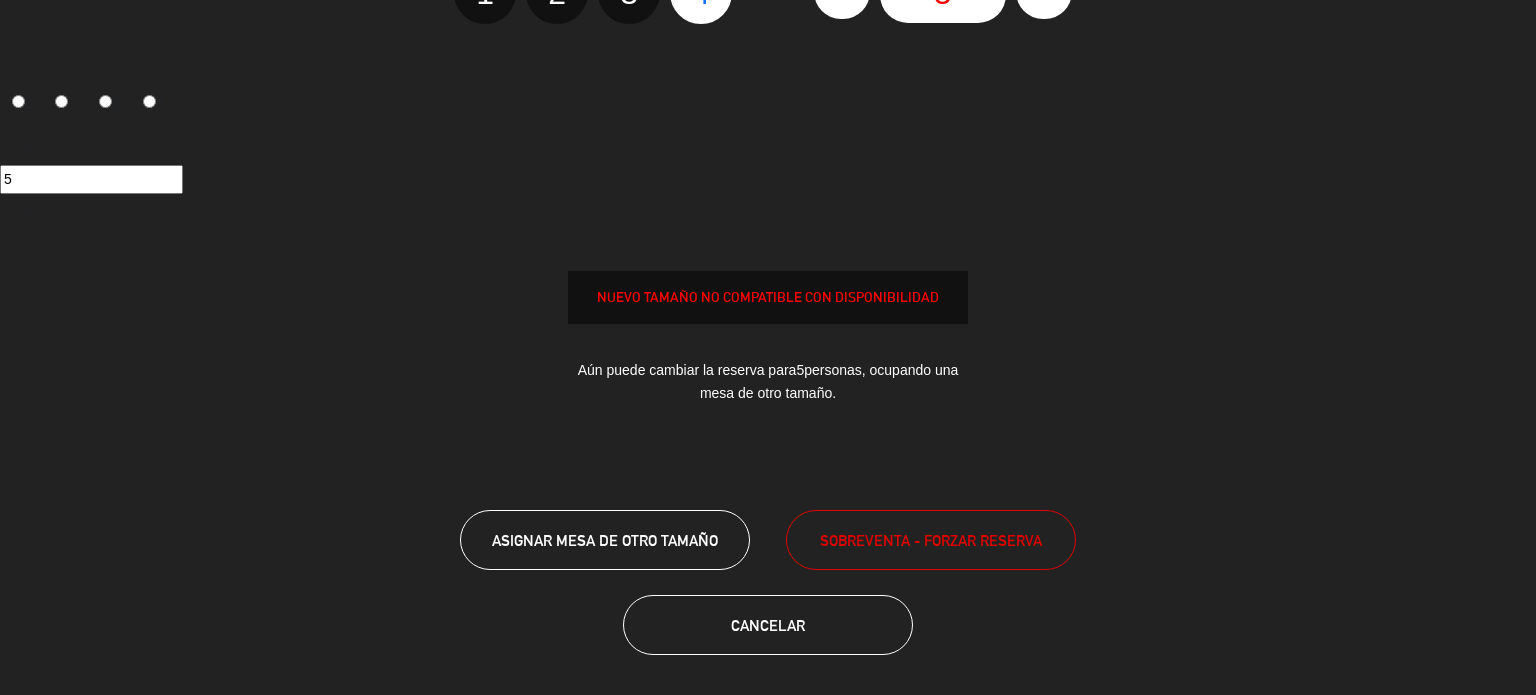 scroll, scrollTop: 0, scrollLeft: 0, axis: both 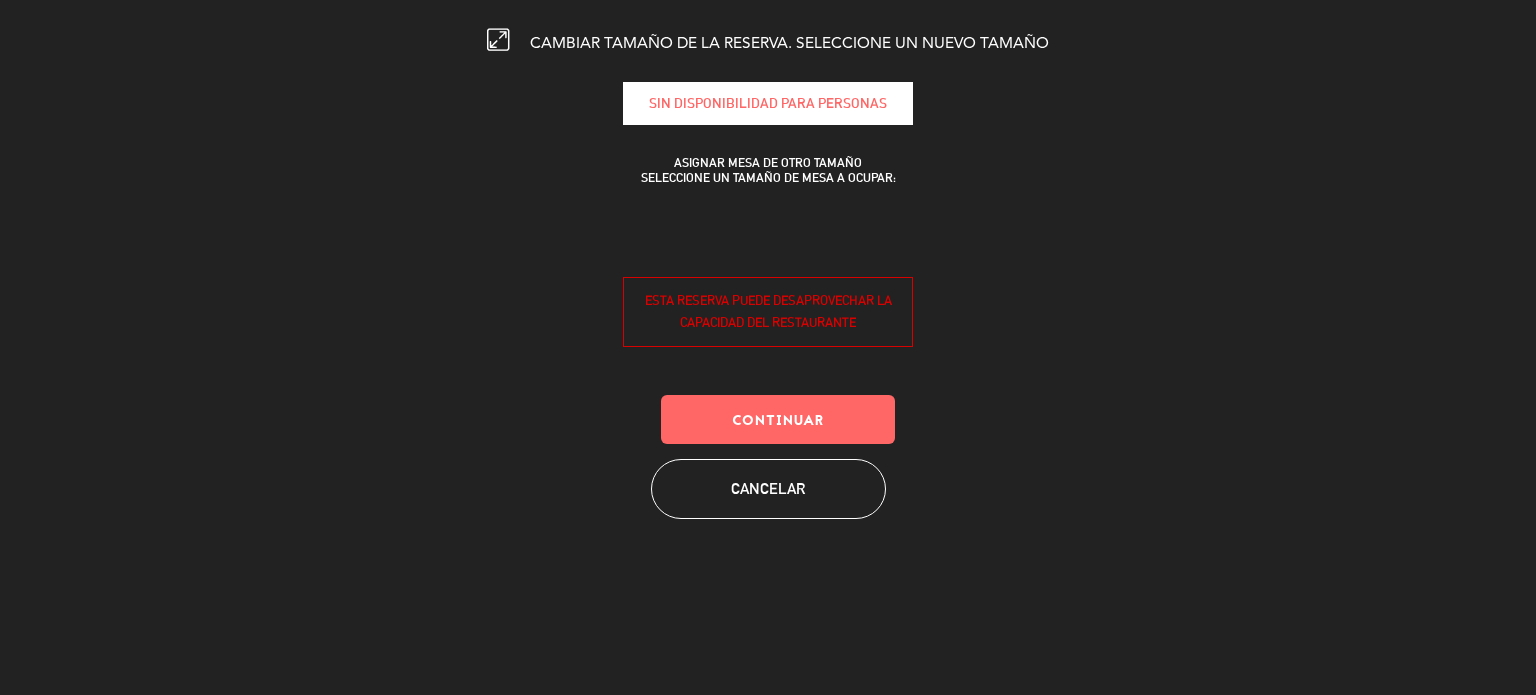 drag, startPoint x: 793, startPoint y: 103, endPoint x: 860, endPoint y: 411, distance: 315.2031 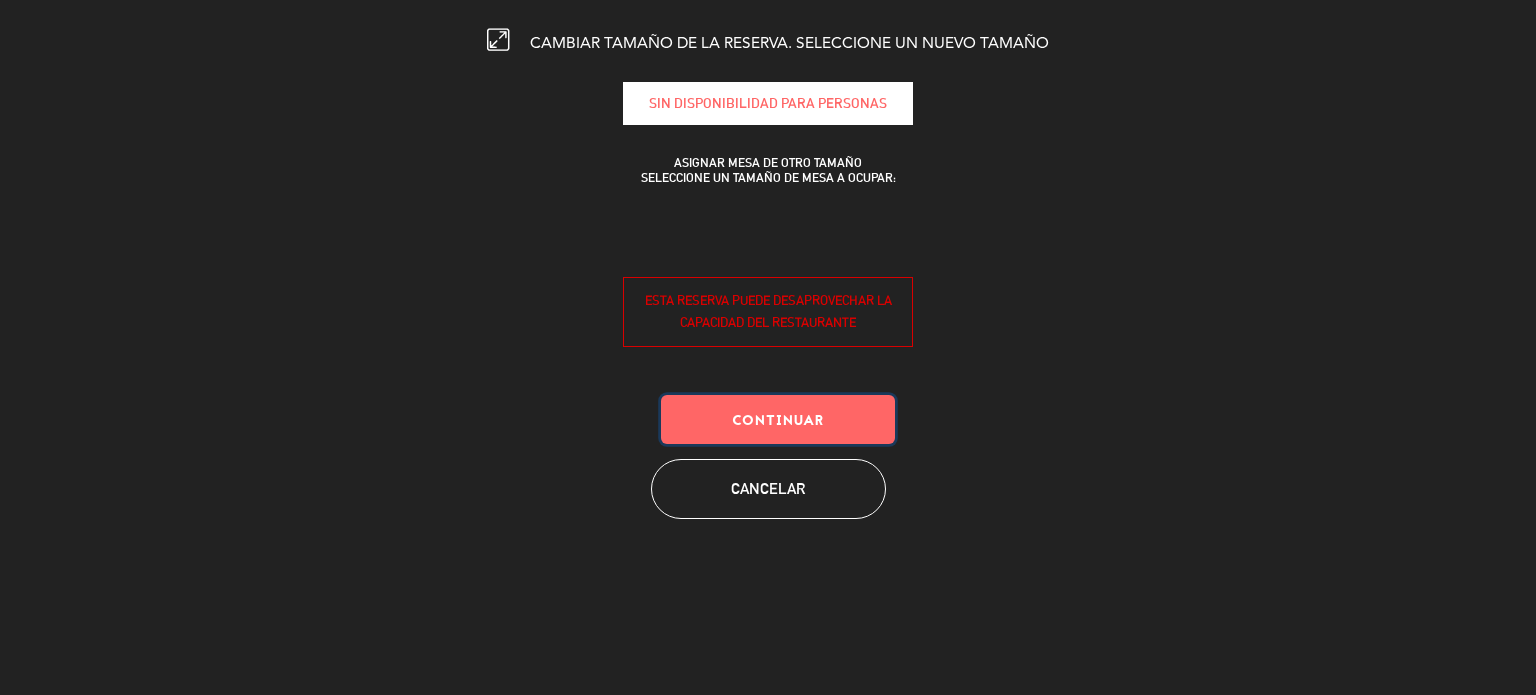click on "Continuar" at bounding box center [778, 419] 